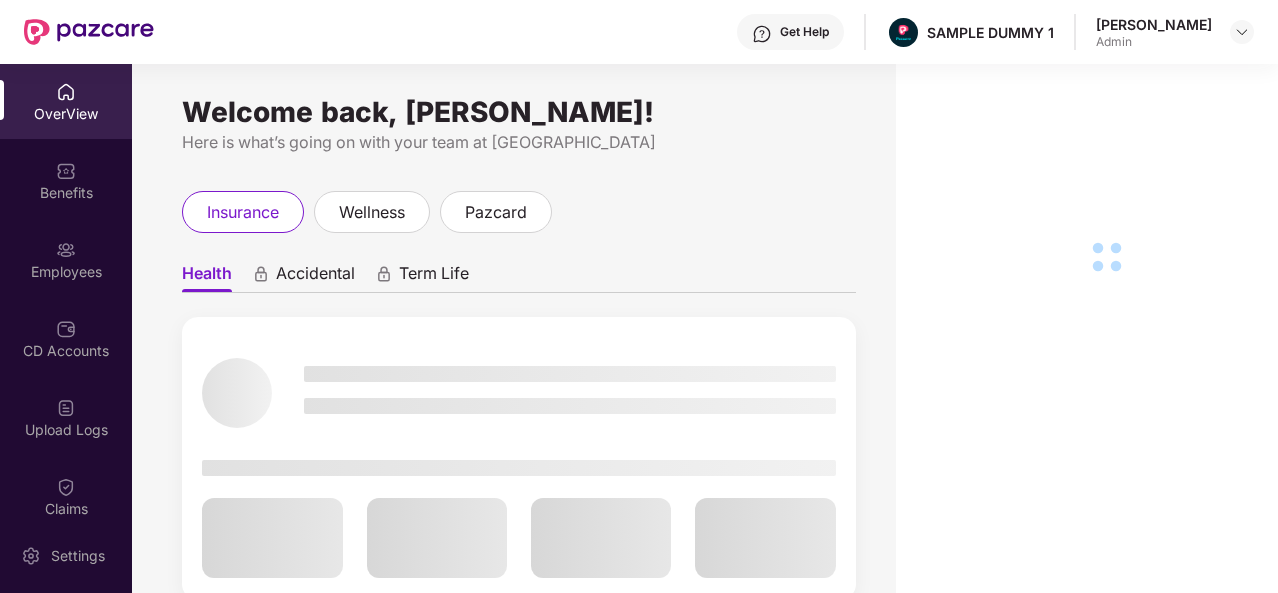 scroll, scrollTop: 0, scrollLeft: 0, axis: both 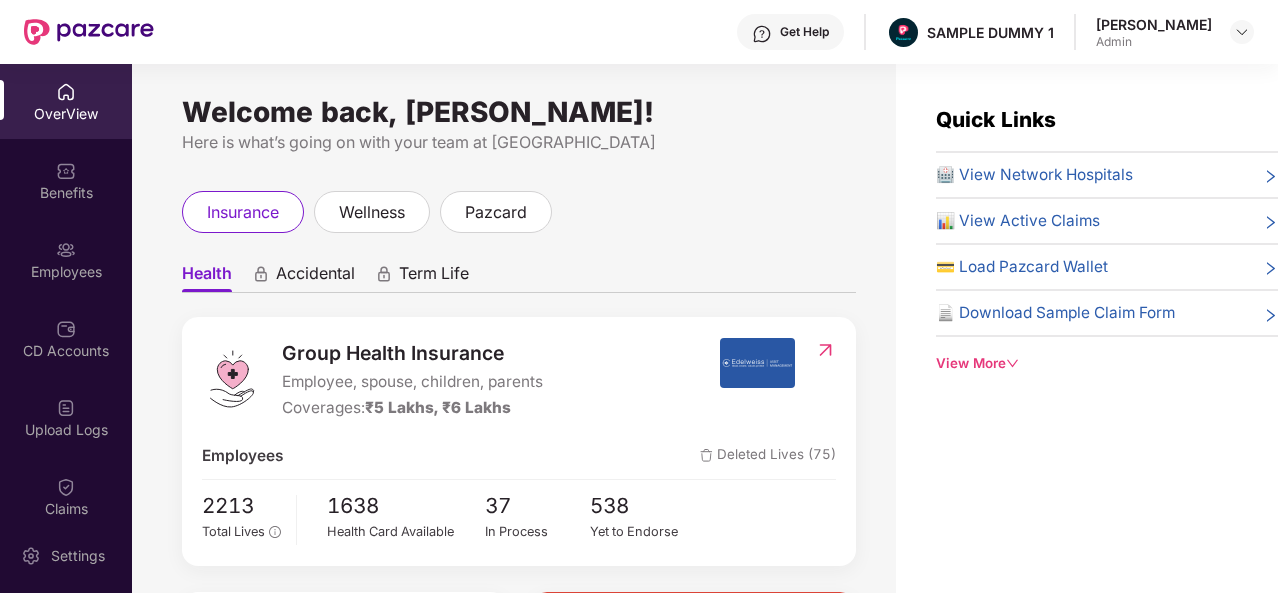 click on "Health   Accidental   Term Life" at bounding box center [519, 273] 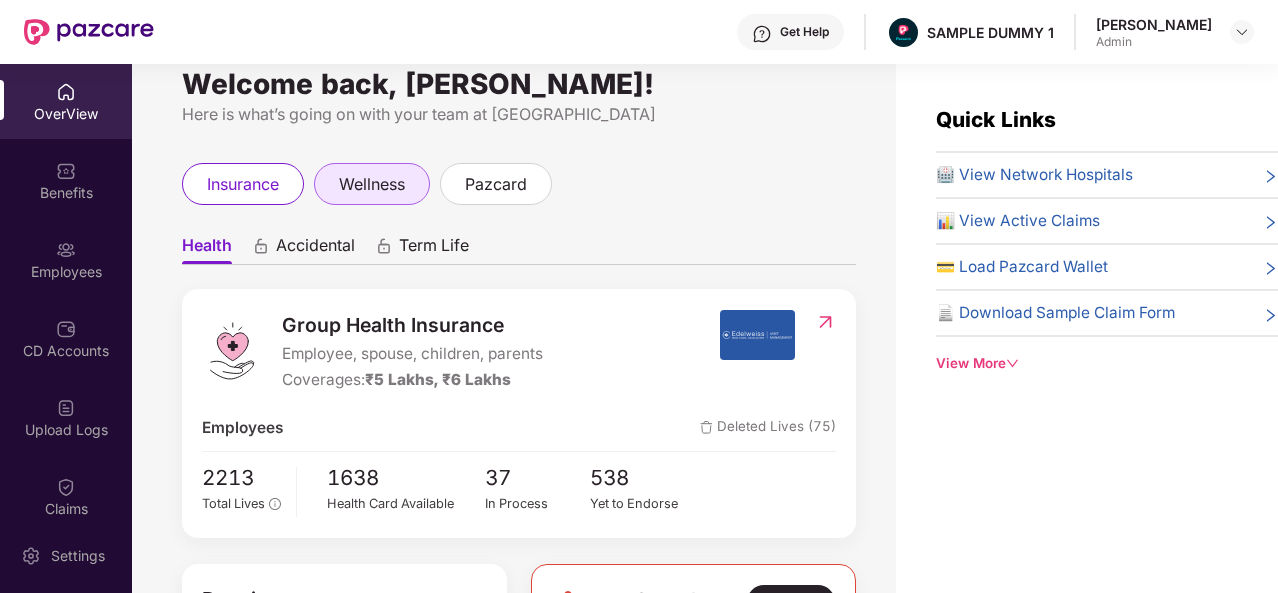 scroll, scrollTop: 28, scrollLeft: 0, axis: vertical 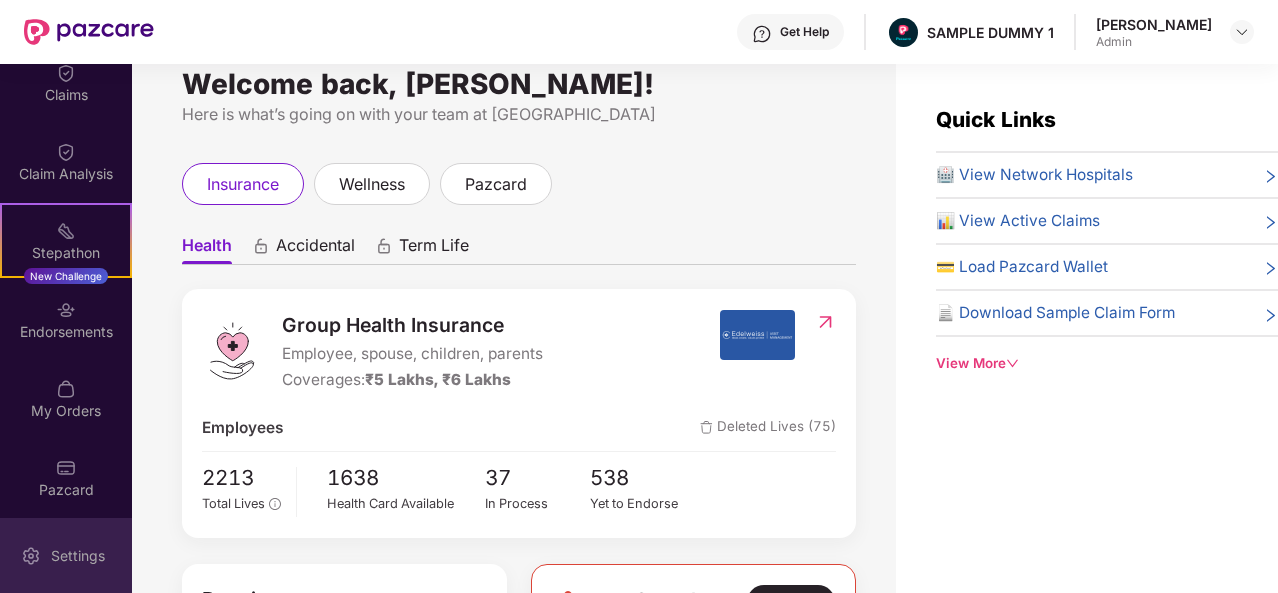 click on "Settings" at bounding box center (78, 556) 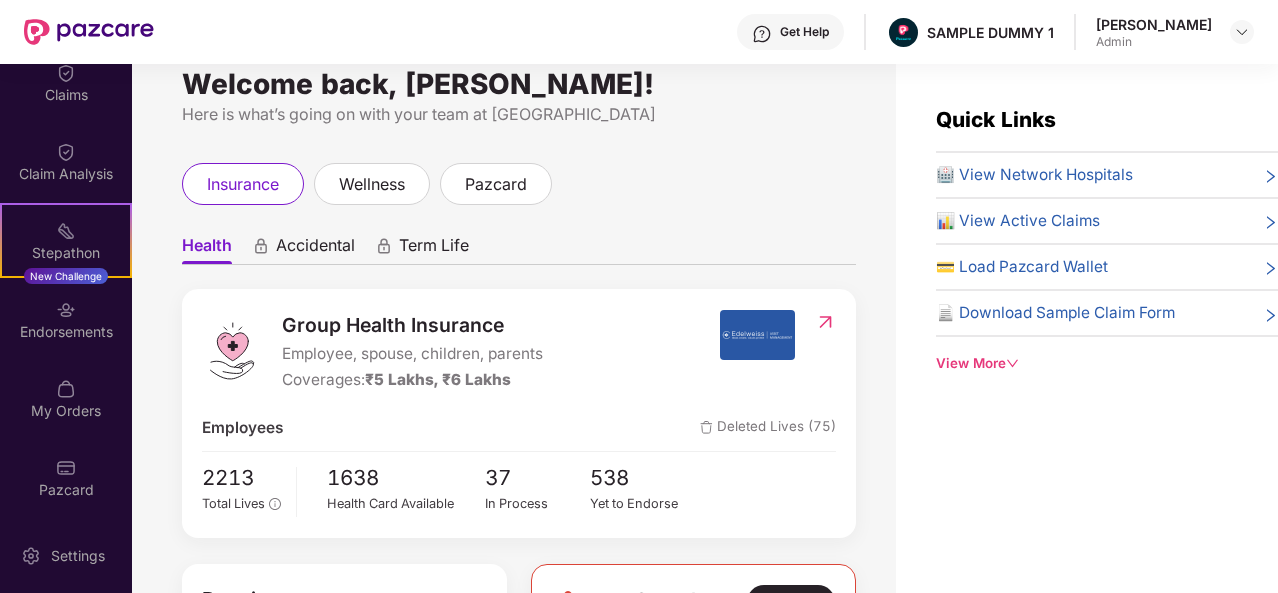 click on "Settings" at bounding box center (78, 556) 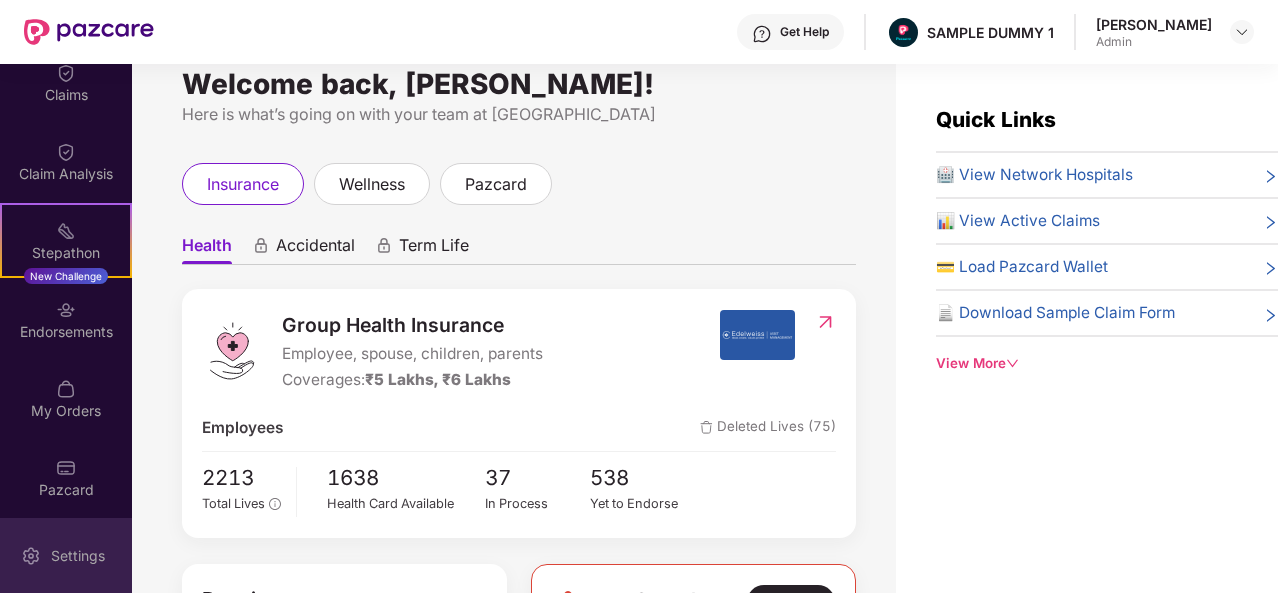 click on "Settings" at bounding box center (78, 556) 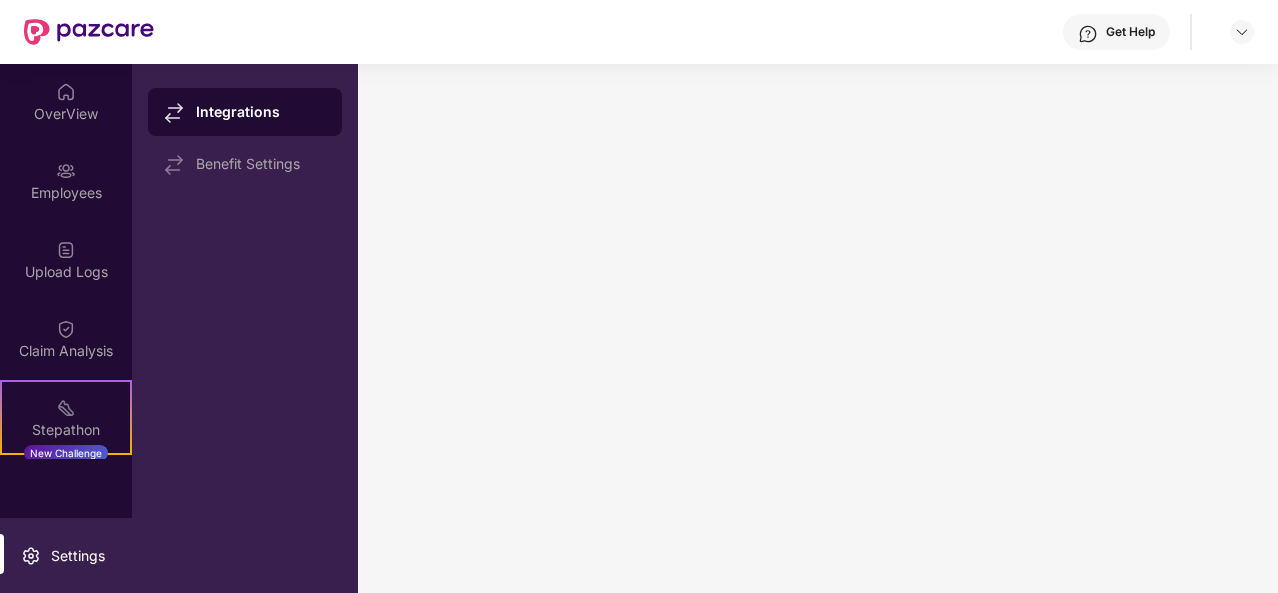 scroll, scrollTop: 0, scrollLeft: 0, axis: both 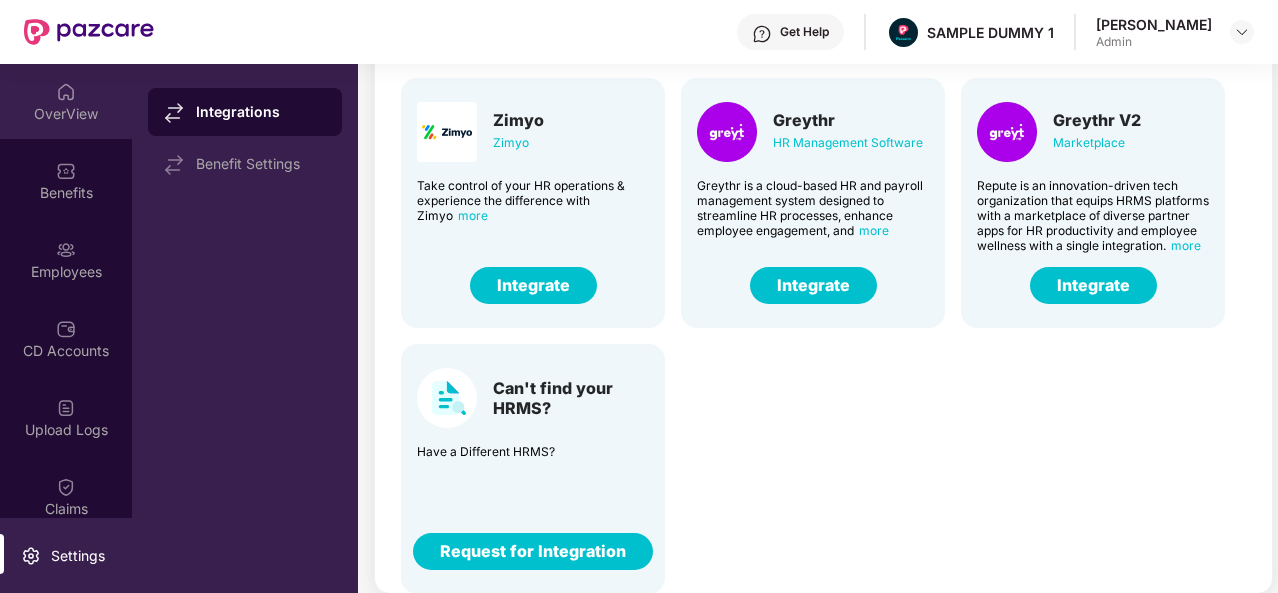 click on "OverView" at bounding box center [66, 114] 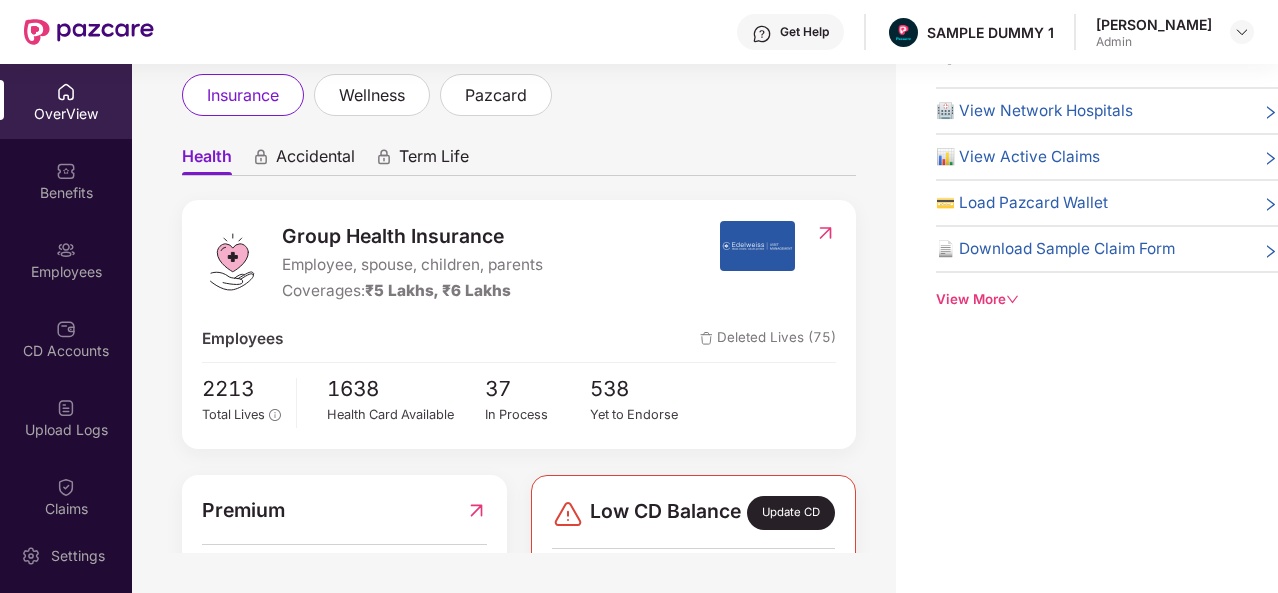 scroll, scrollTop: 42, scrollLeft: 0, axis: vertical 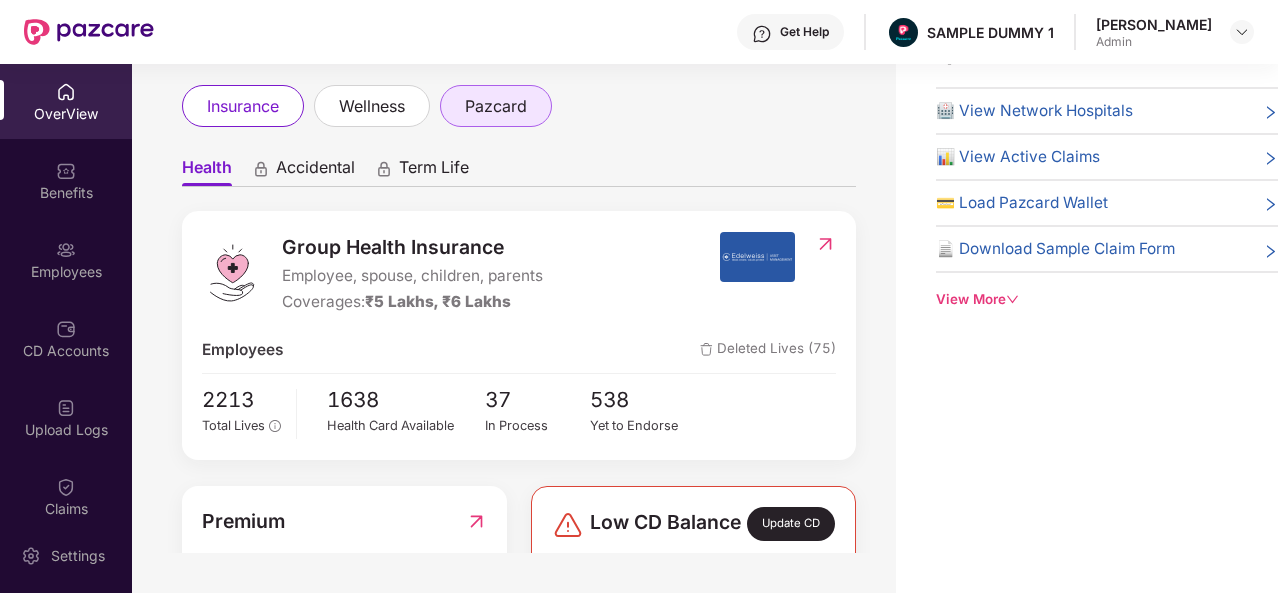 click on "pazcard" at bounding box center (496, 106) 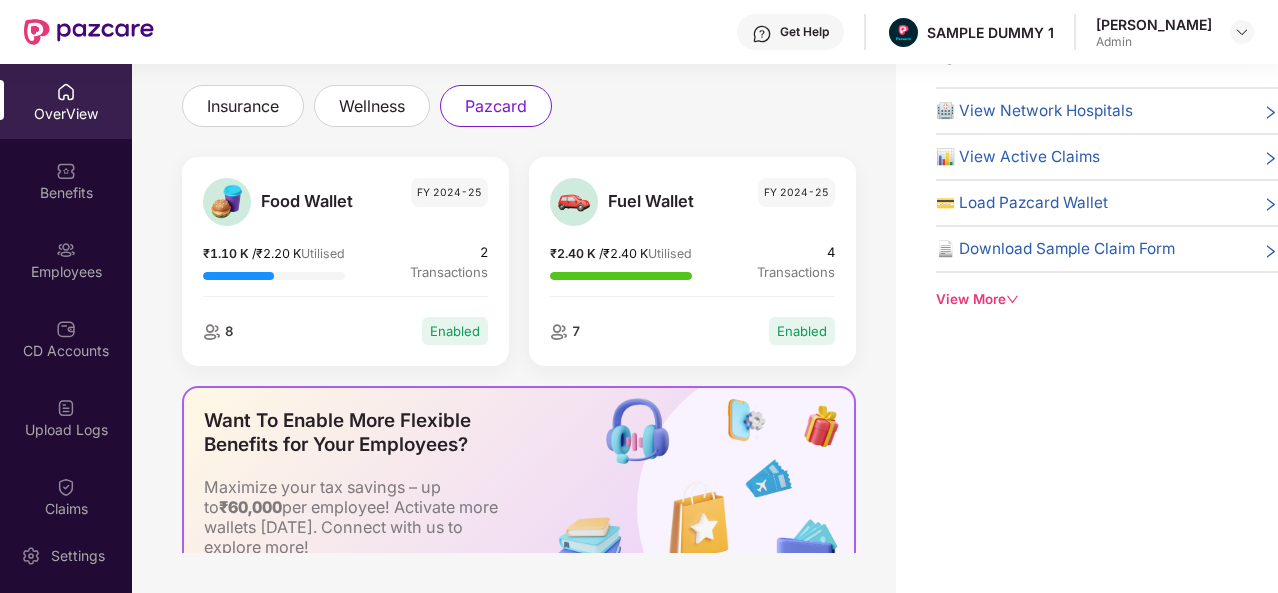 scroll, scrollTop: 38, scrollLeft: 0, axis: vertical 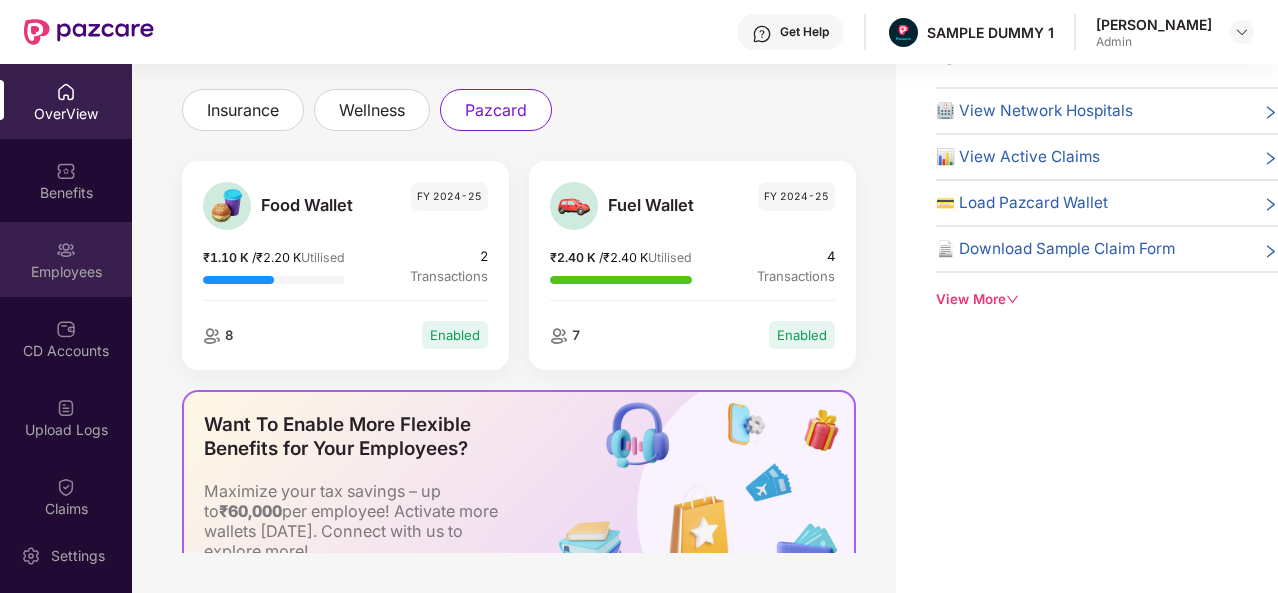 click at bounding box center (66, 250) 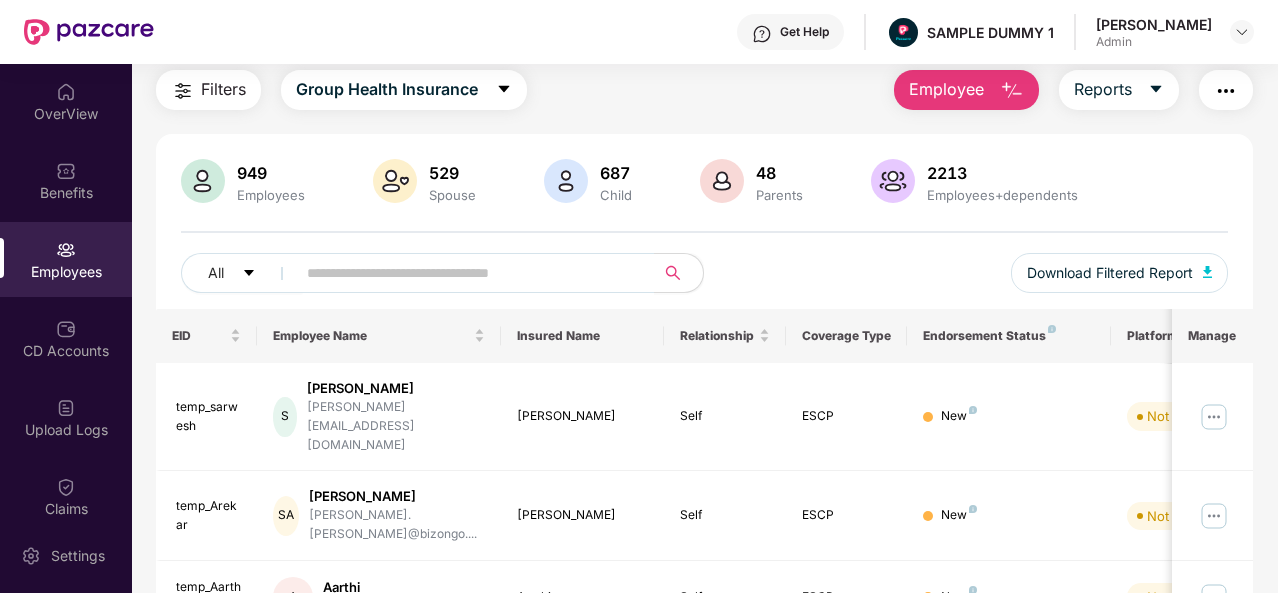 click on "Employee" at bounding box center (946, 89) 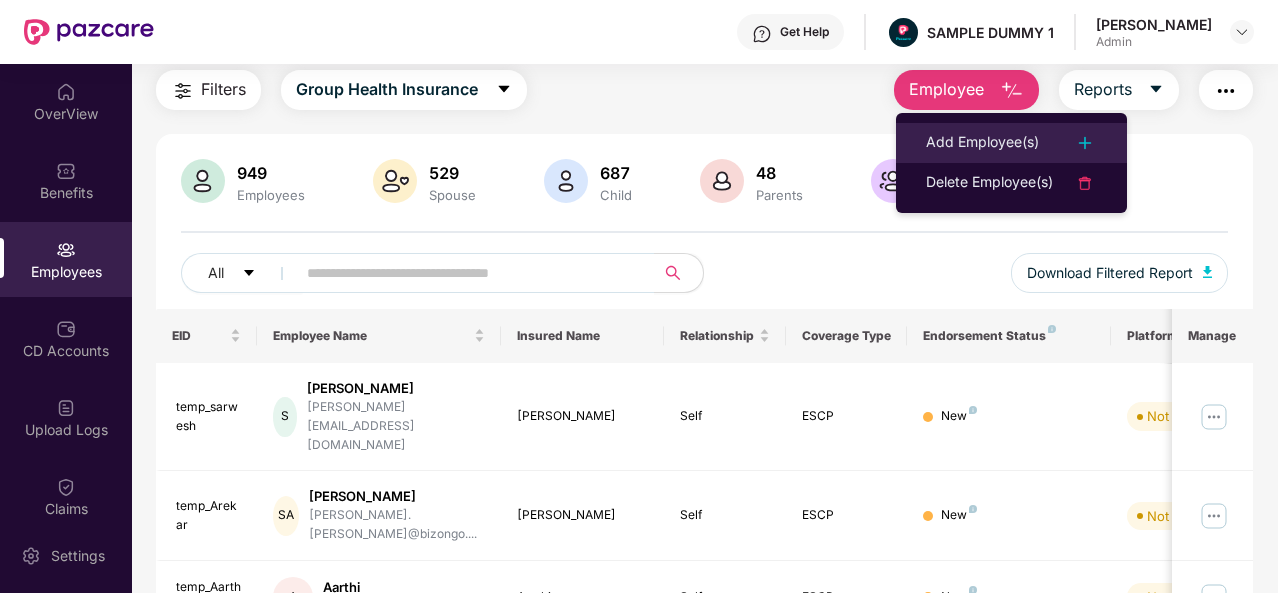 click on "Add Employee(s)" at bounding box center [982, 143] 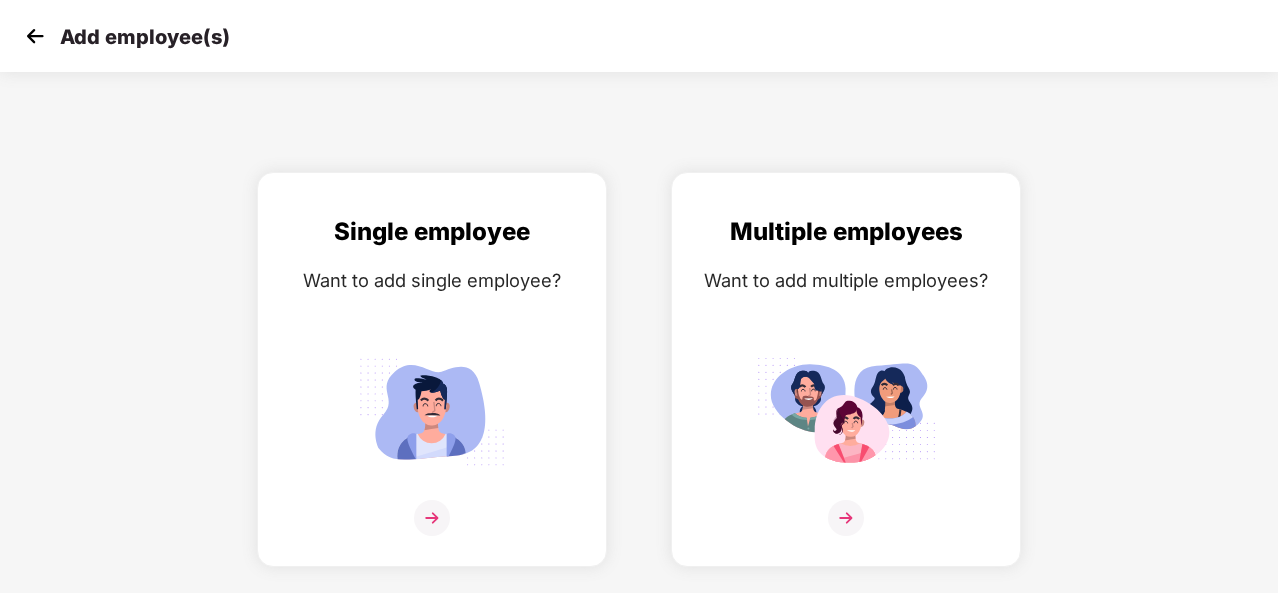click at bounding box center (35, 36) 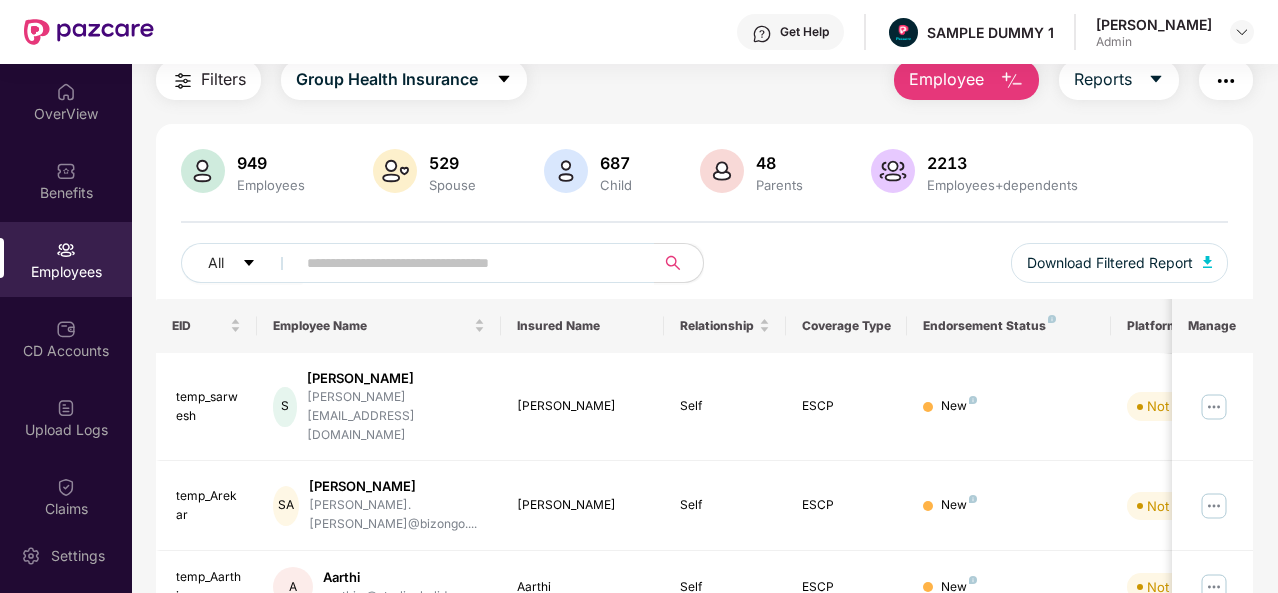 scroll, scrollTop: 80, scrollLeft: 0, axis: vertical 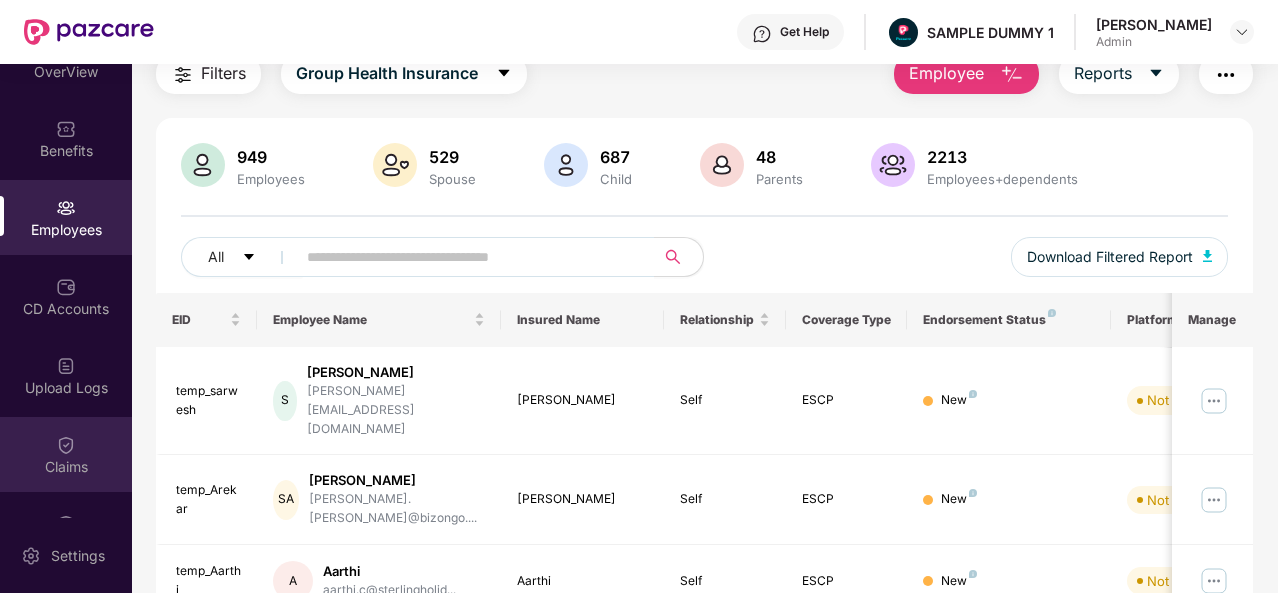 click at bounding box center [66, 445] 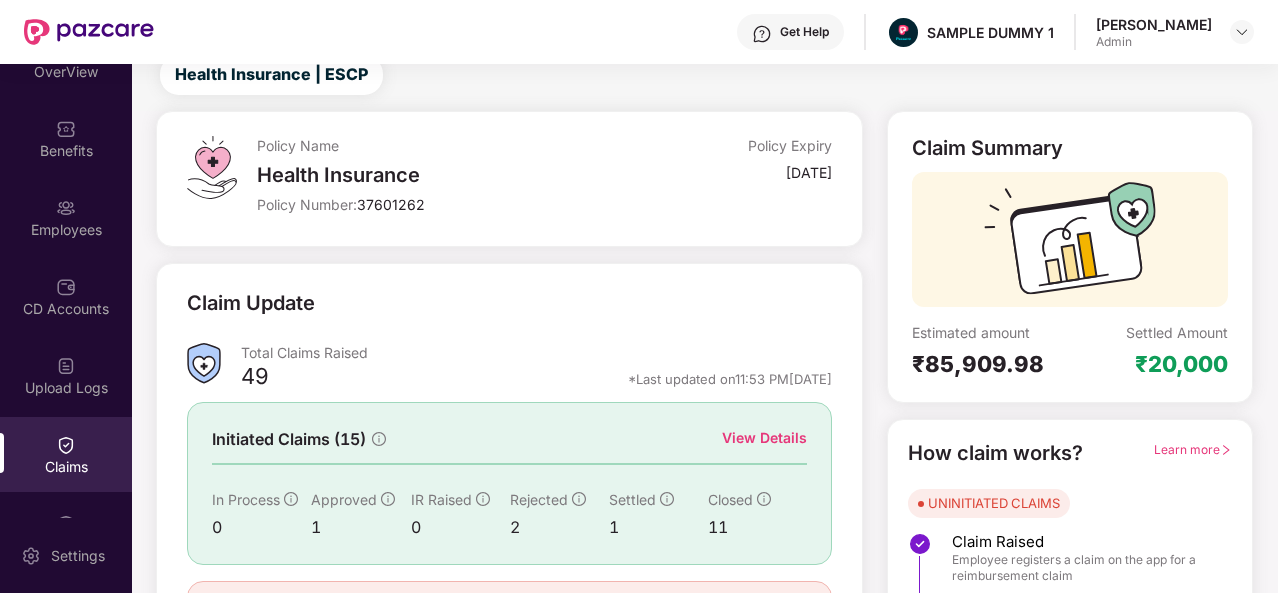 scroll, scrollTop: 66, scrollLeft: 0, axis: vertical 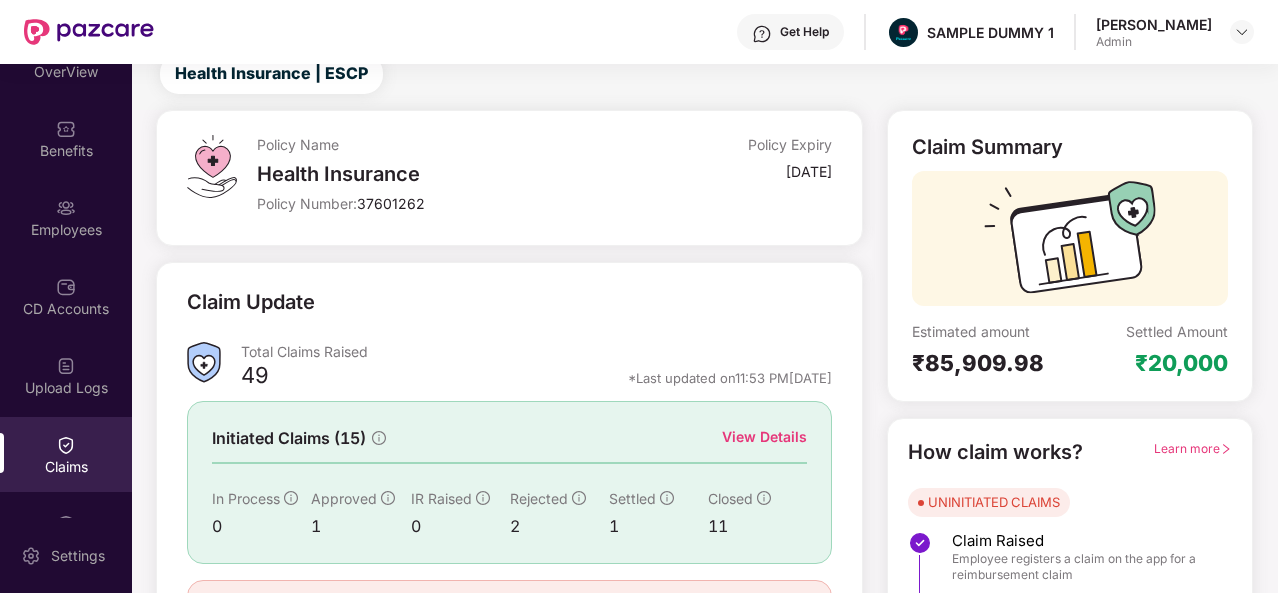 click on "View Details" at bounding box center [764, 437] 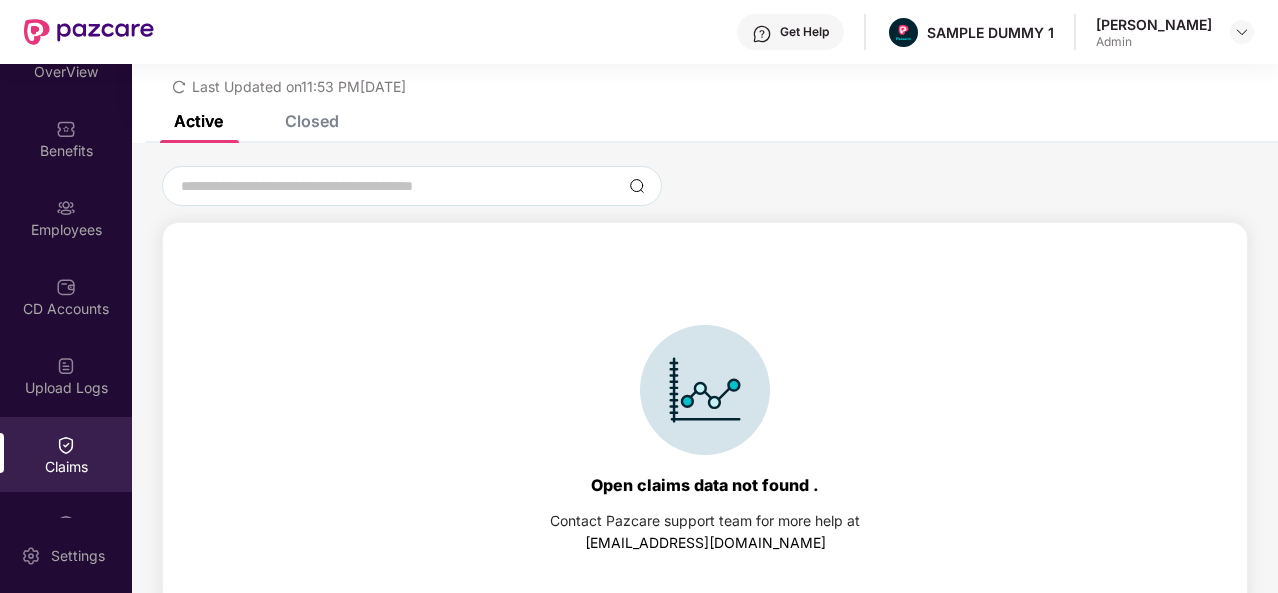 scroll, scrollTop: 66, scrollLeft: 0, axis: vertical 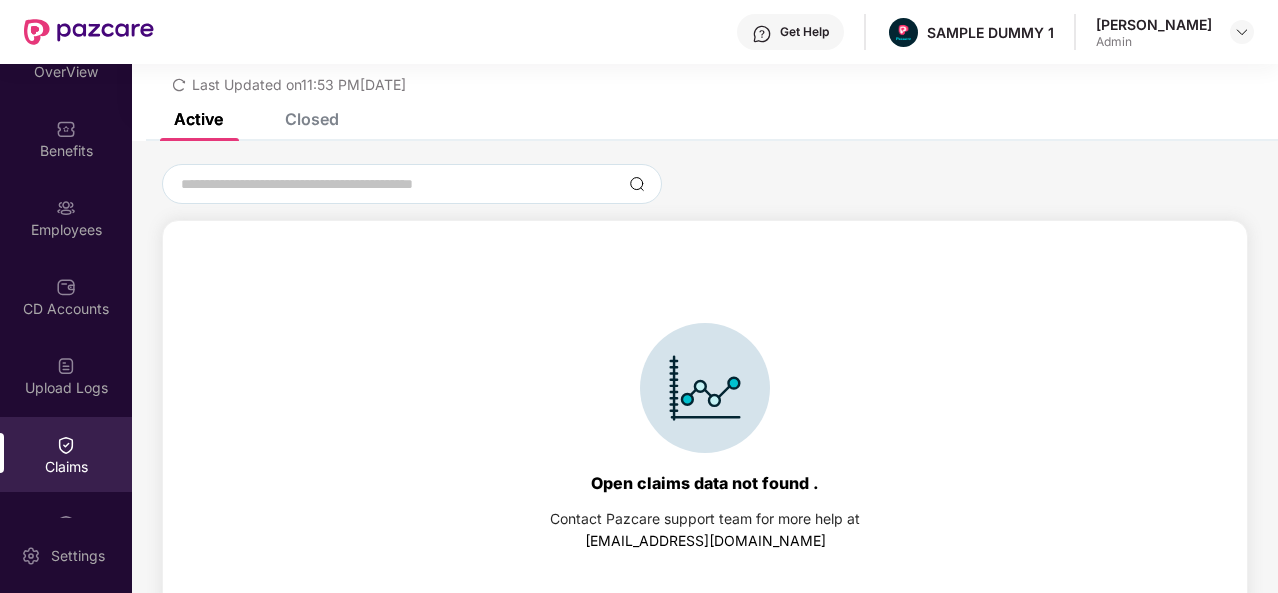 click on "Closed" at bounding box center [312, 119] 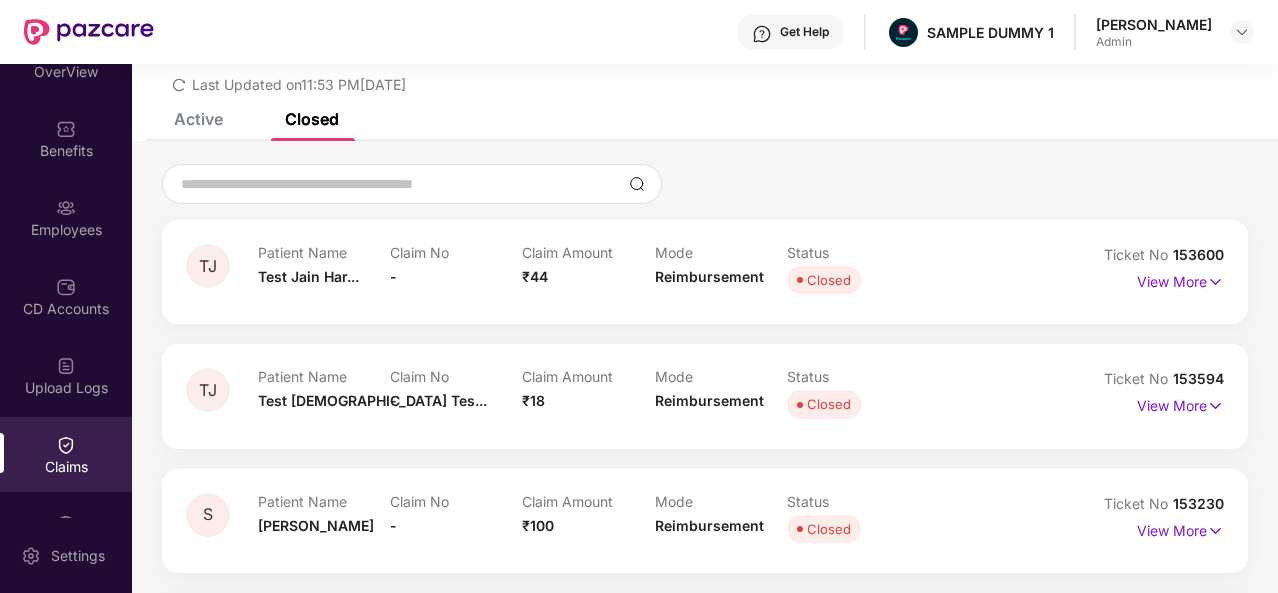 click on "Claim No" at bounding box center [456, 252] 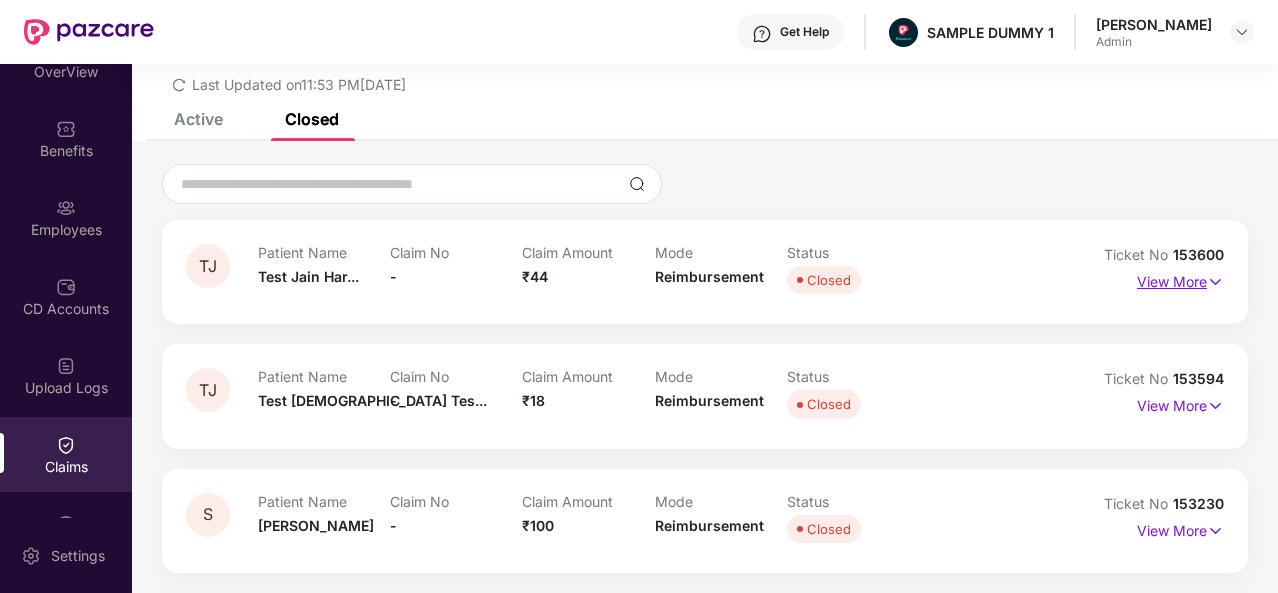 click at bounding box center (1215, 282) 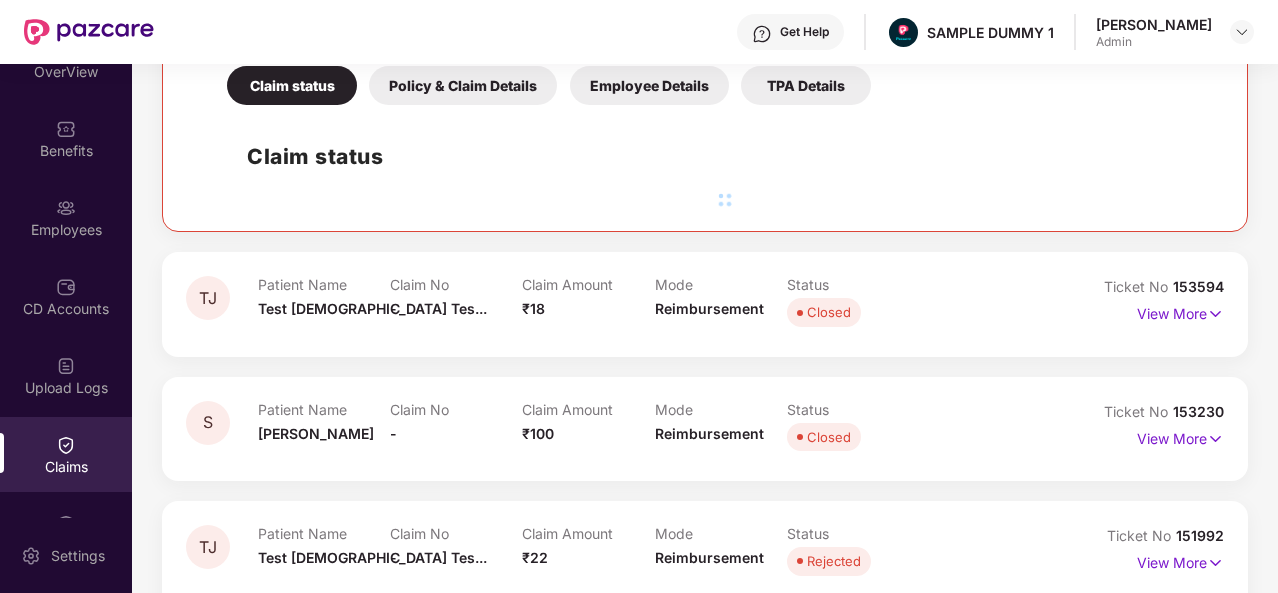 scroll, scrollTop: 438, scrollLeft: 0, axis: vertical 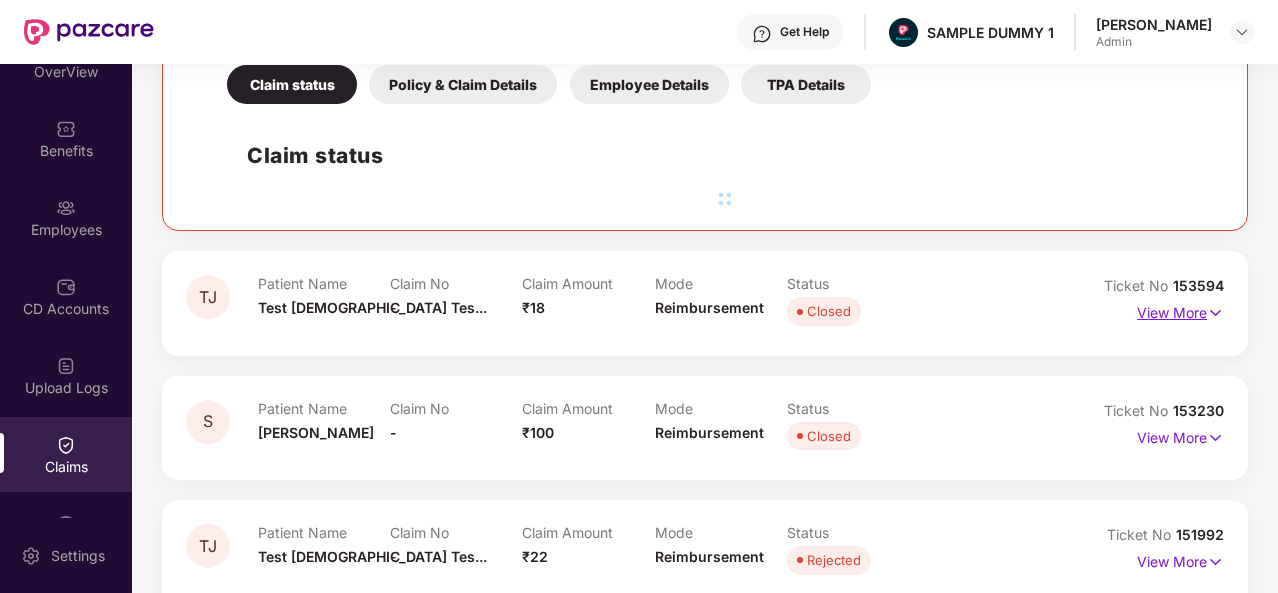 click on "View More" at bounding box center (1180, 310) 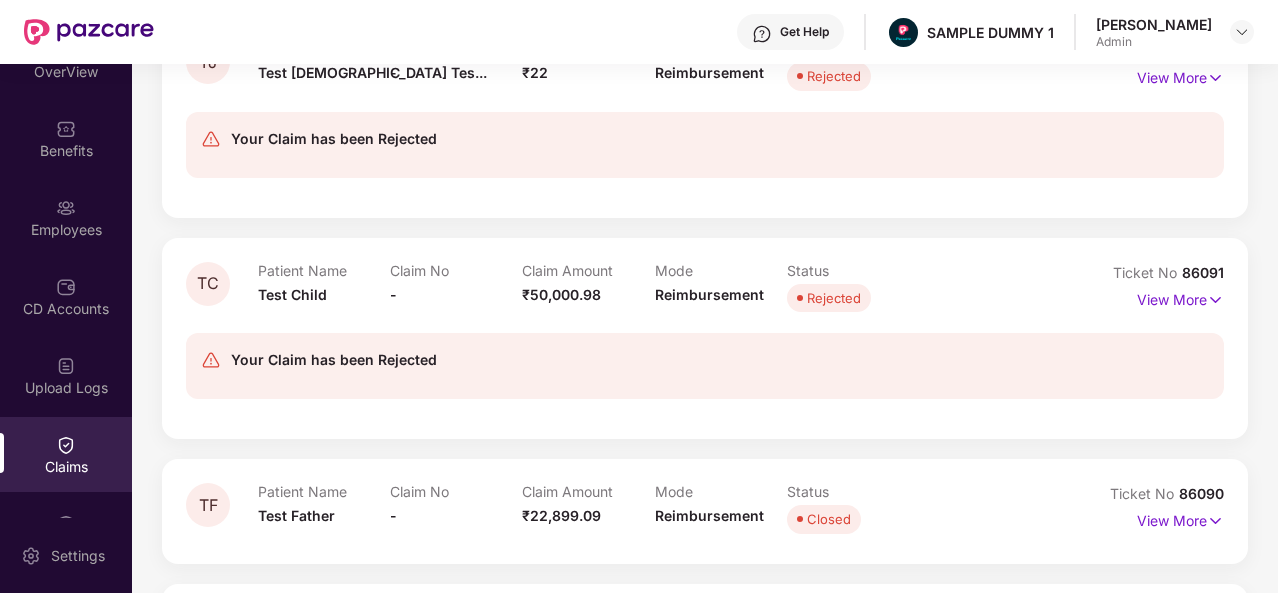 scroll, scrollTop: 1202, scrollLeft: 0, axis: vertical 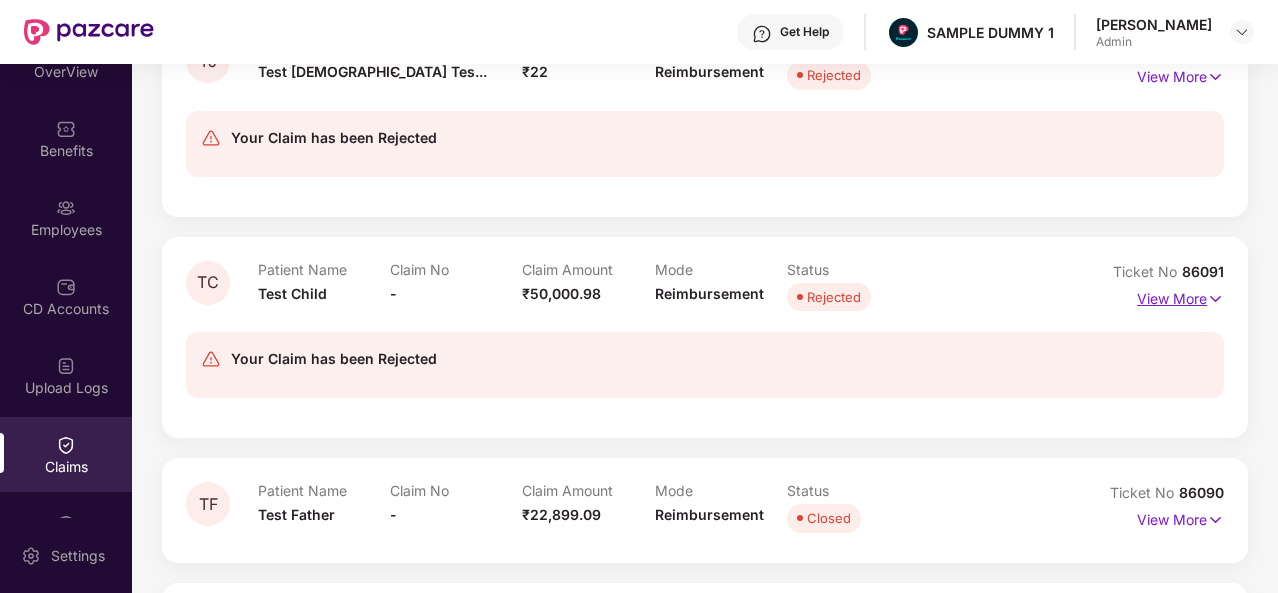 click on "View More" at bounding box center [1180, 296] 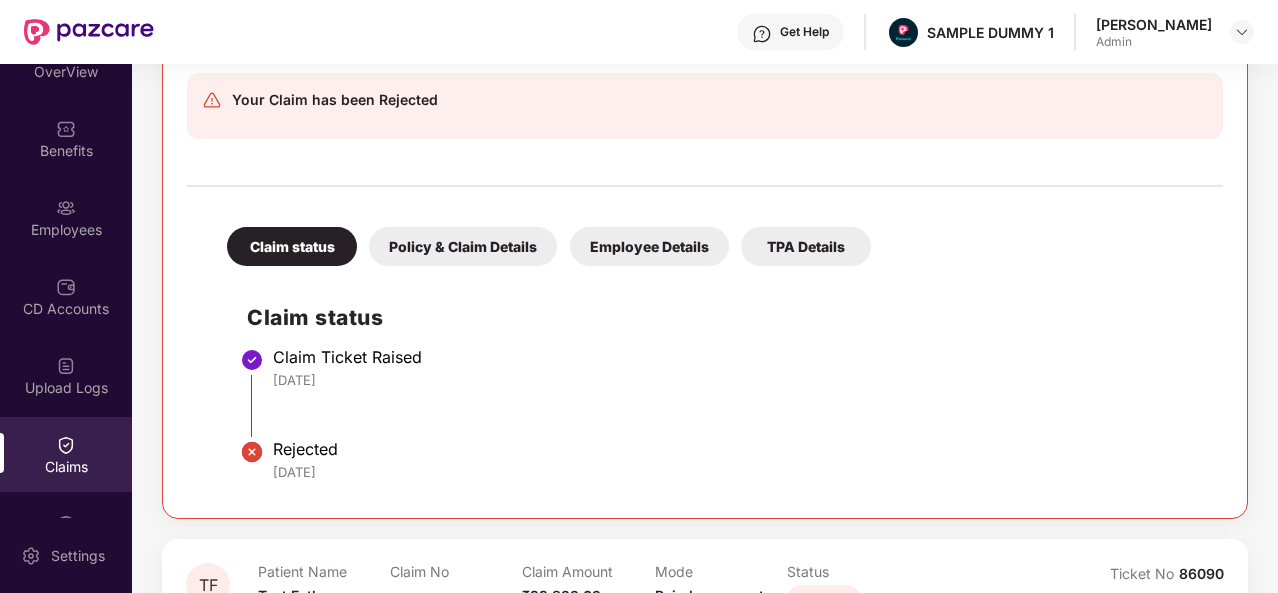 scroll, scrollTop: 1961, scrollLeft: 0, axis: vertical 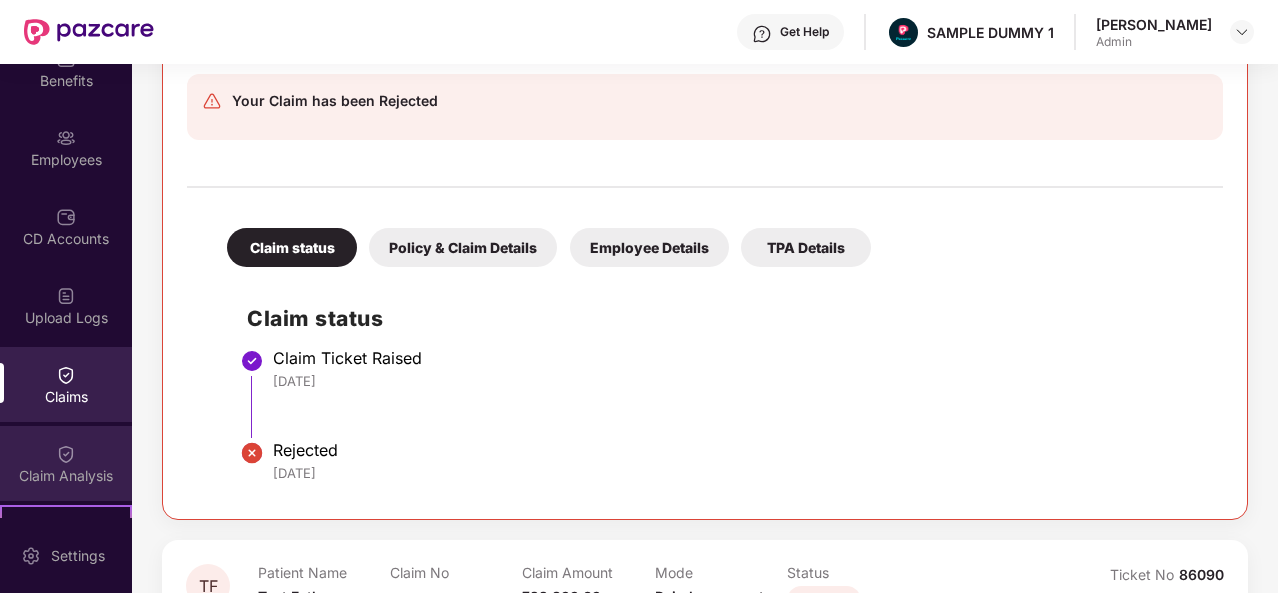 click at bounding box center [66, 454] 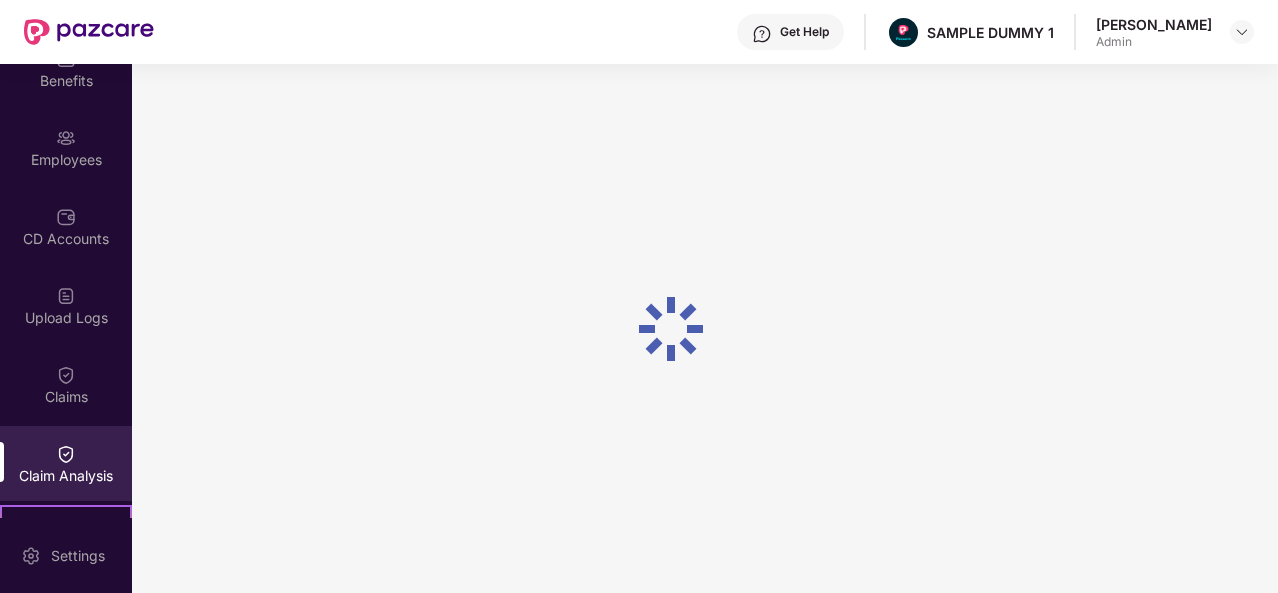 scroll, scrollTop: 0, scrollLeft: 0, axis: both 